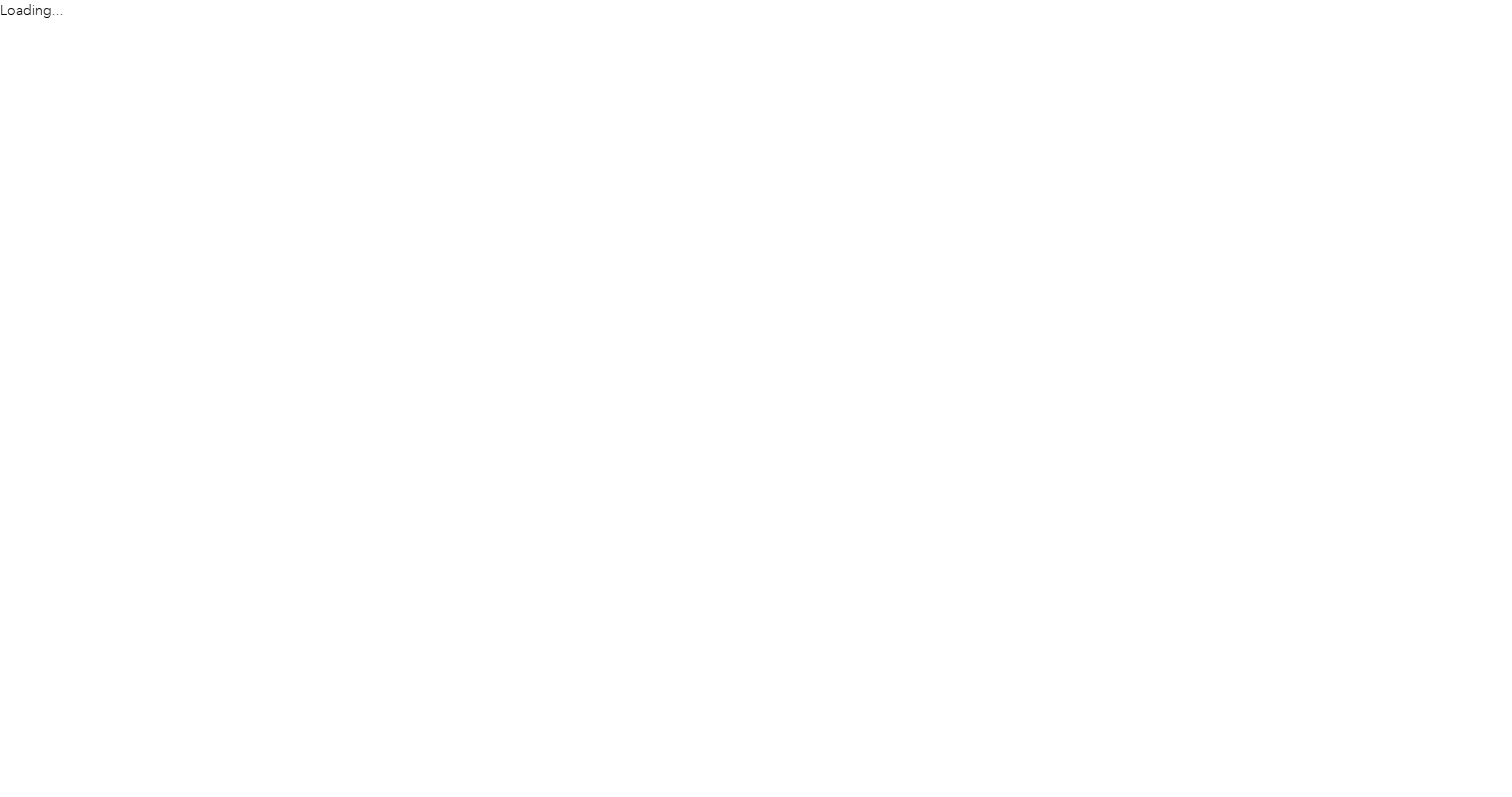 scroll, scrollTop: 0, scrollLeft: 0, axis: both 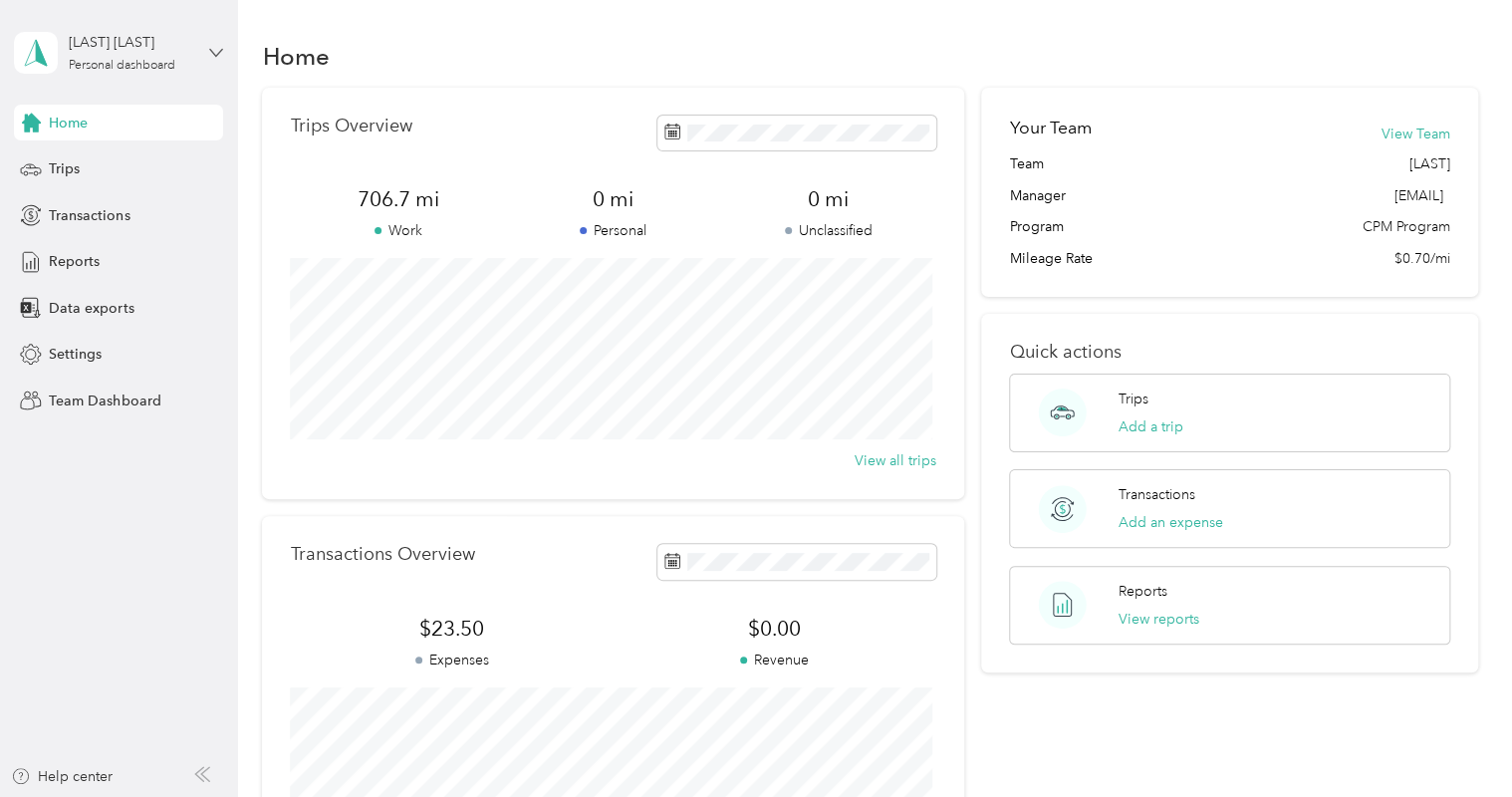 click 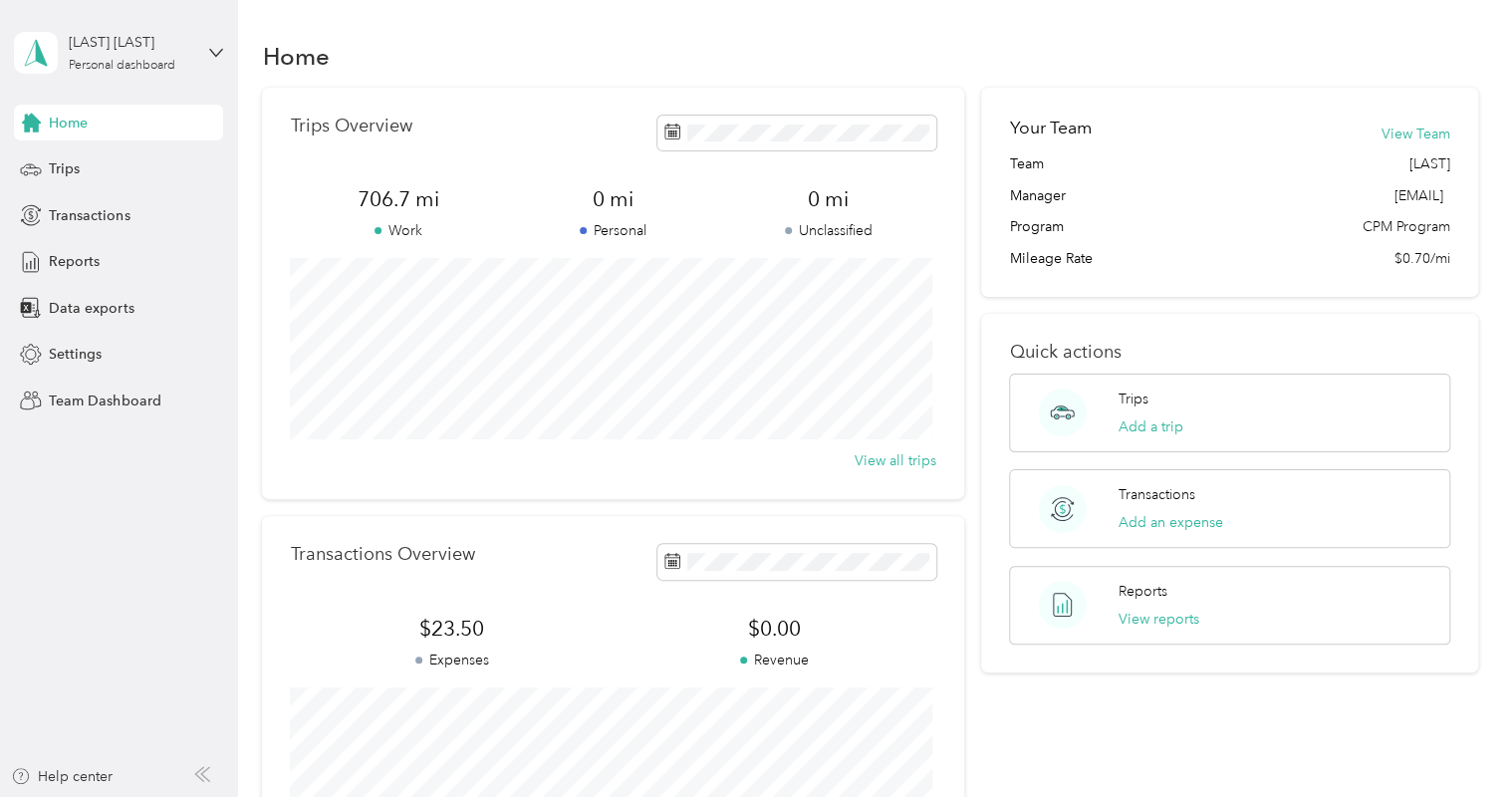 click on "Team dashboard" at bounding box center [85, 163] 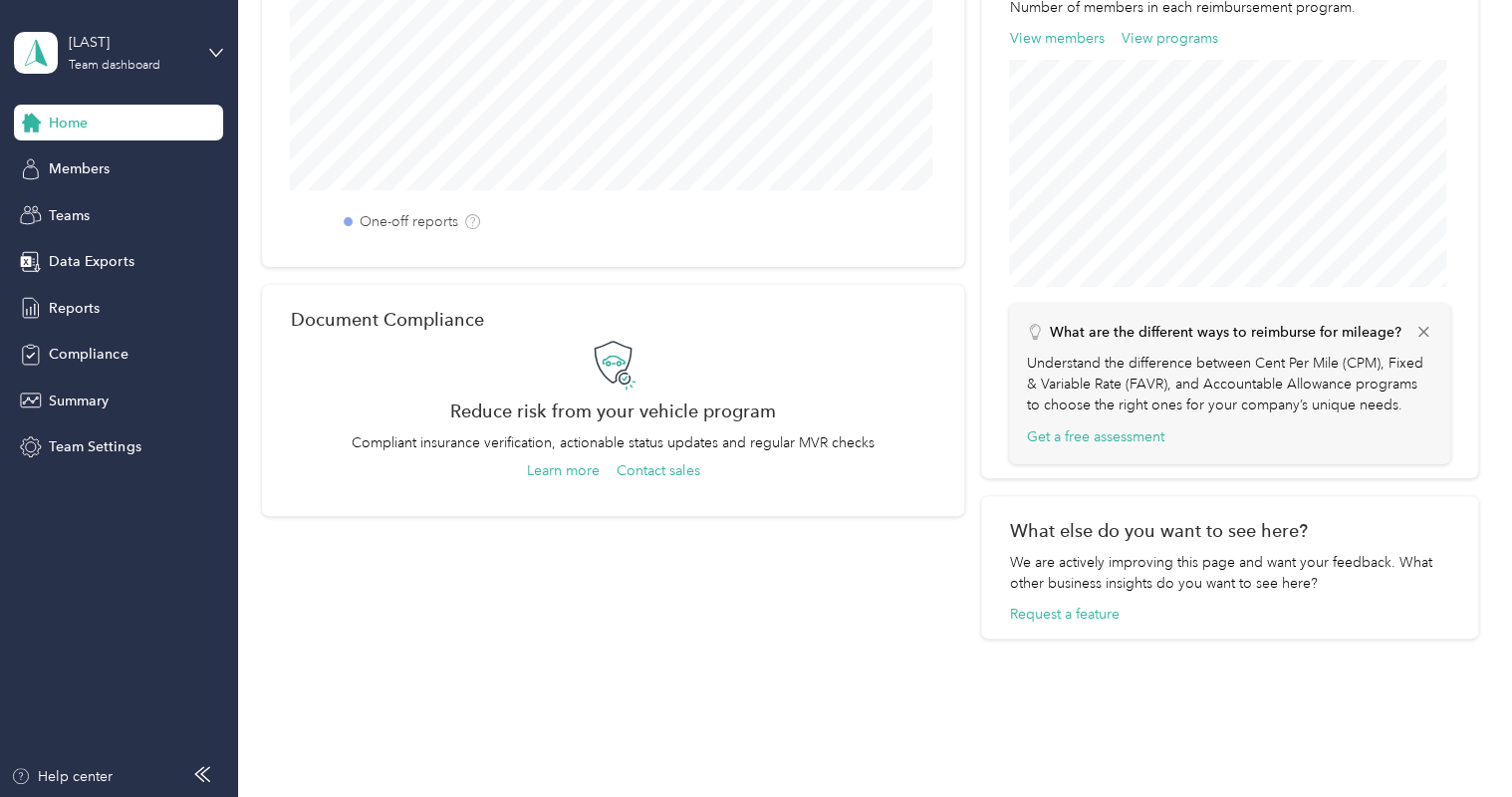 scroll, scrollTop: 727, scrollLeft: 0, axis: vertical 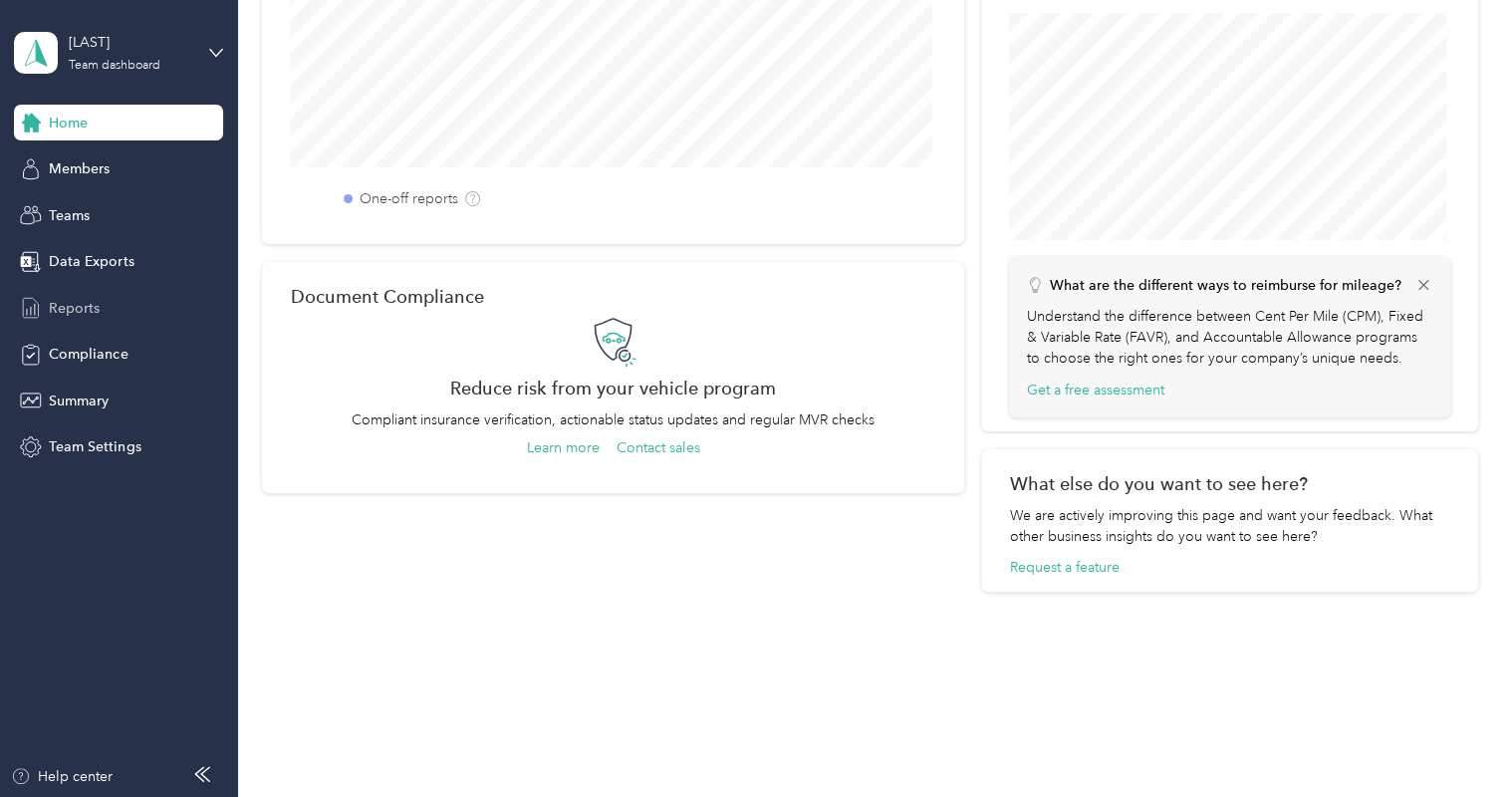click on "Reports" at bounding box center [74, 308] 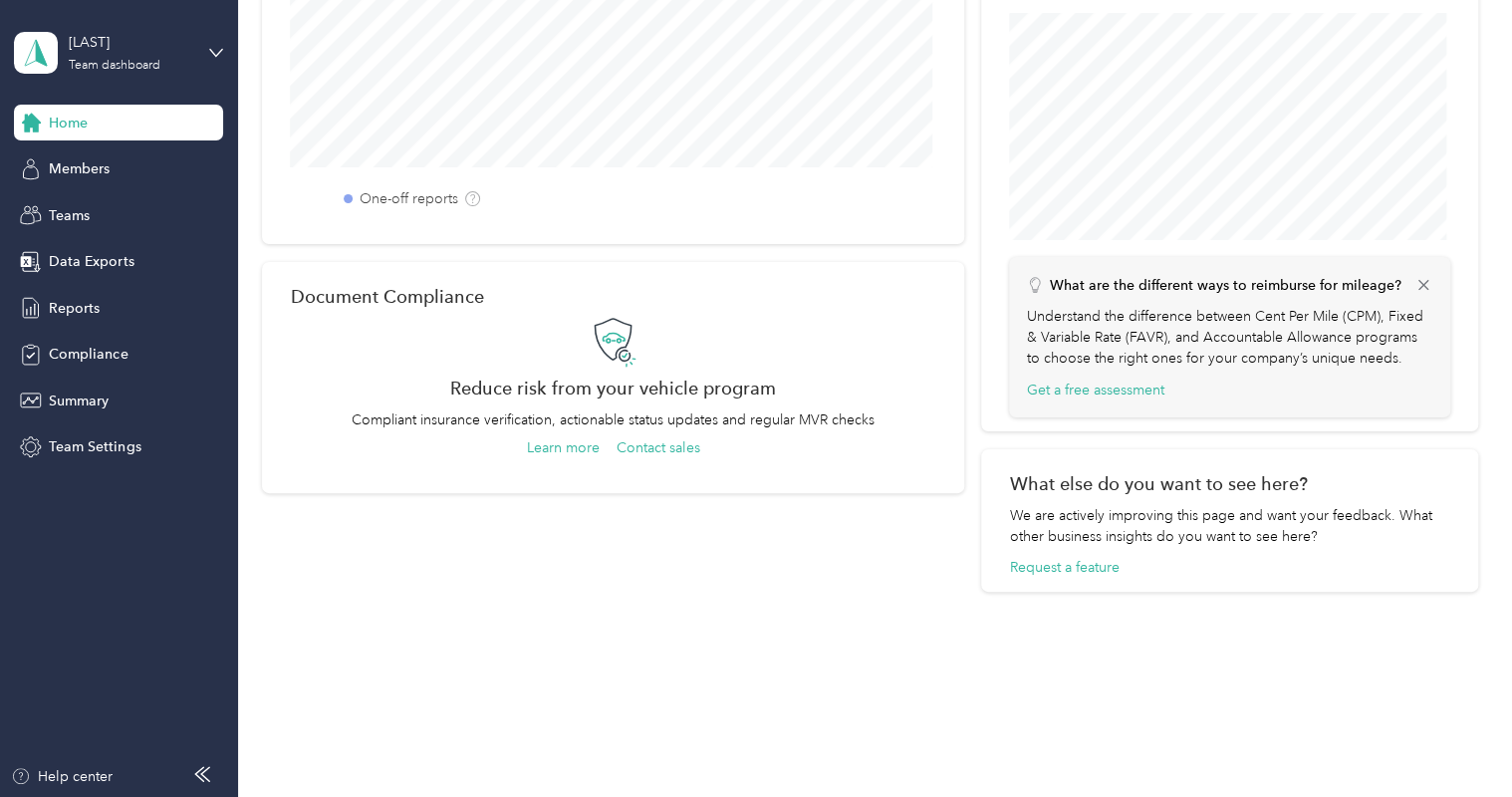 scroll, scrollTop: 0, scrollLeft: 0, axis: both 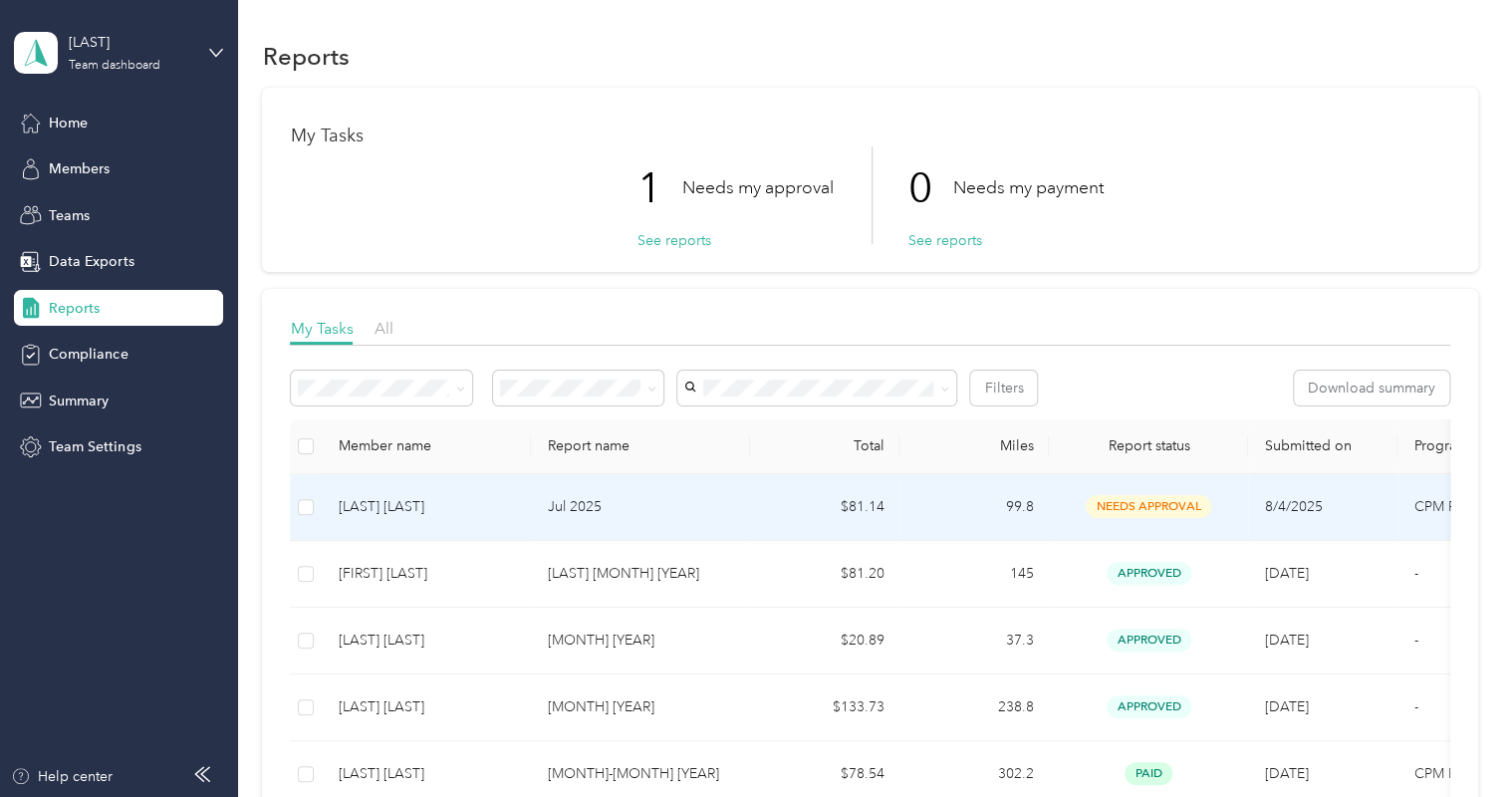 click on "[LAST] [LAST]" at bounding box center [426, 507] 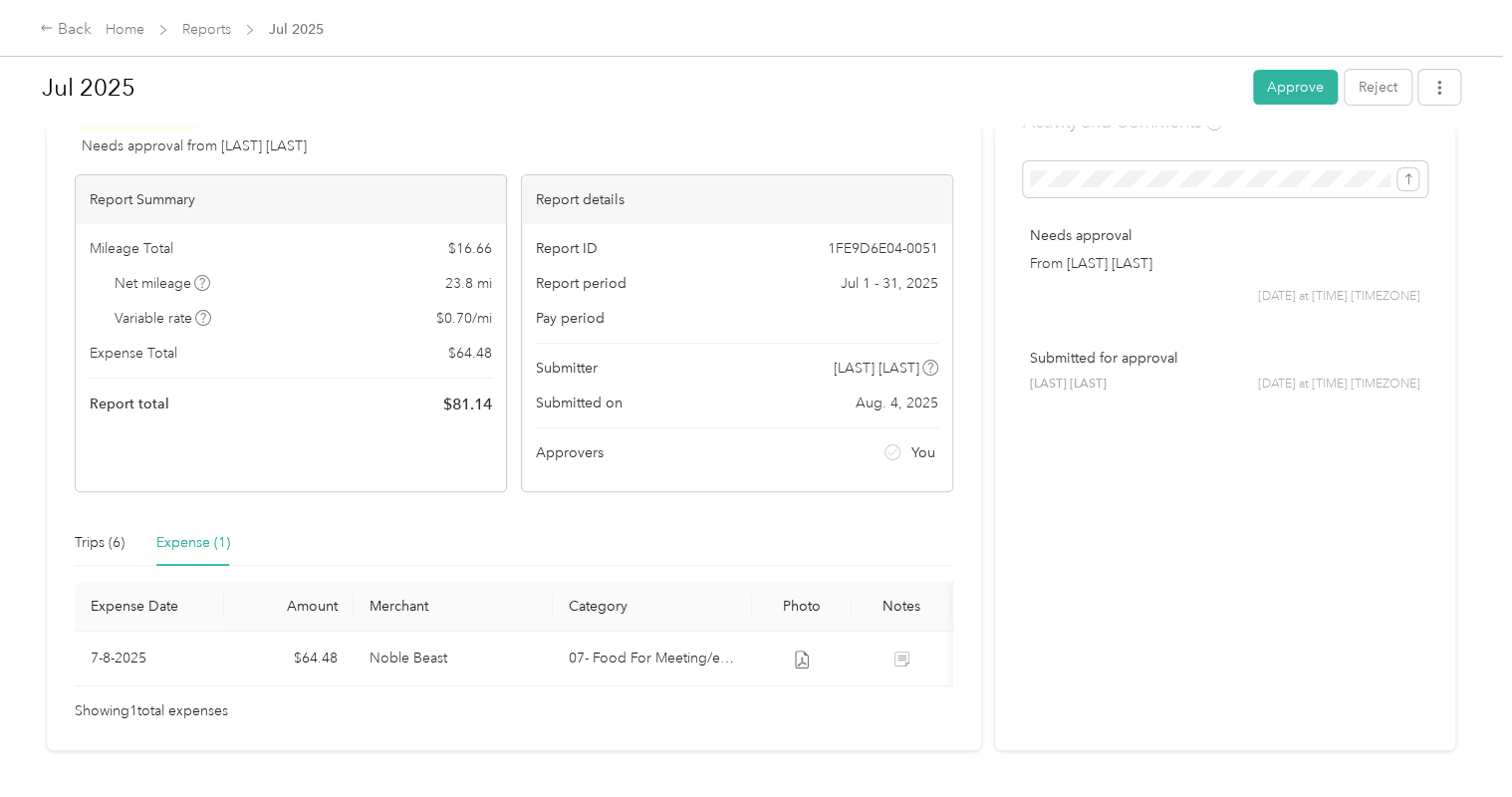 scroll, scrollTop: 156, scrollLeft: 0, axis: vertical 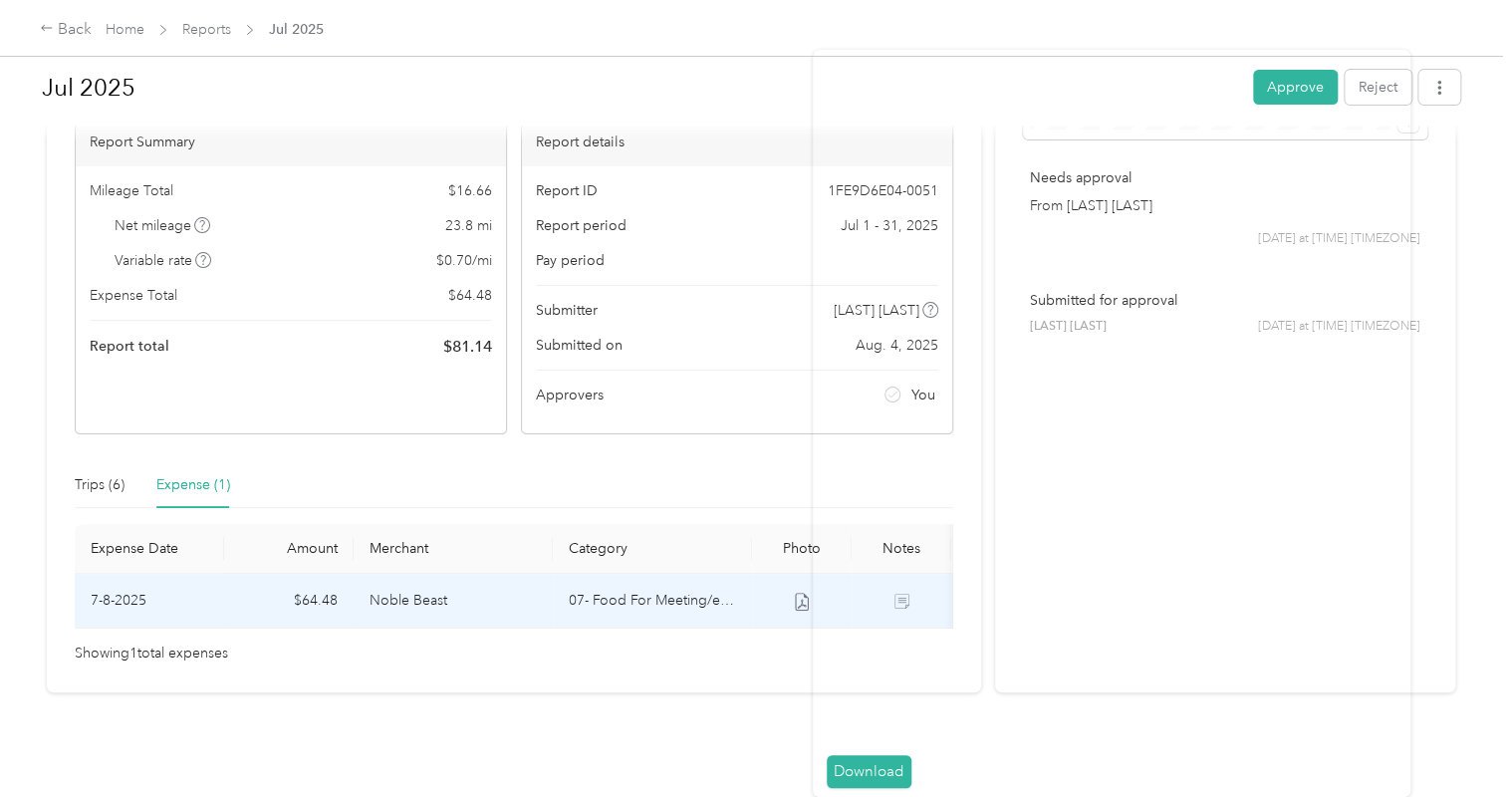 click 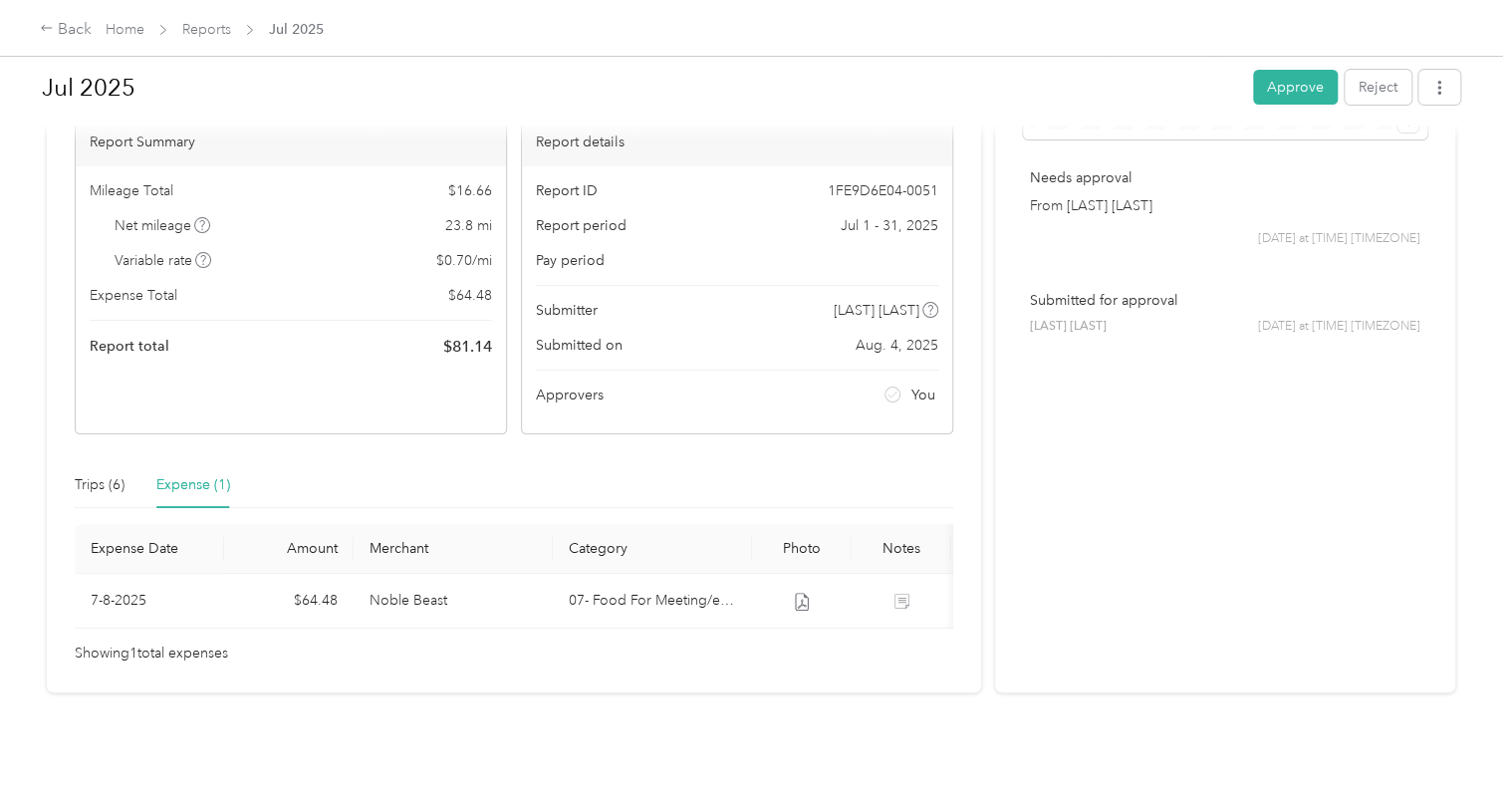 click on "Needs approval From [LAST] [LAST] [DATE] at [TIME] [TIMEZONE] Submitted for approval [LAST] [LAST] [DATE] at [TIME] [TIMEZONE]" at bounding box center (751, 381) 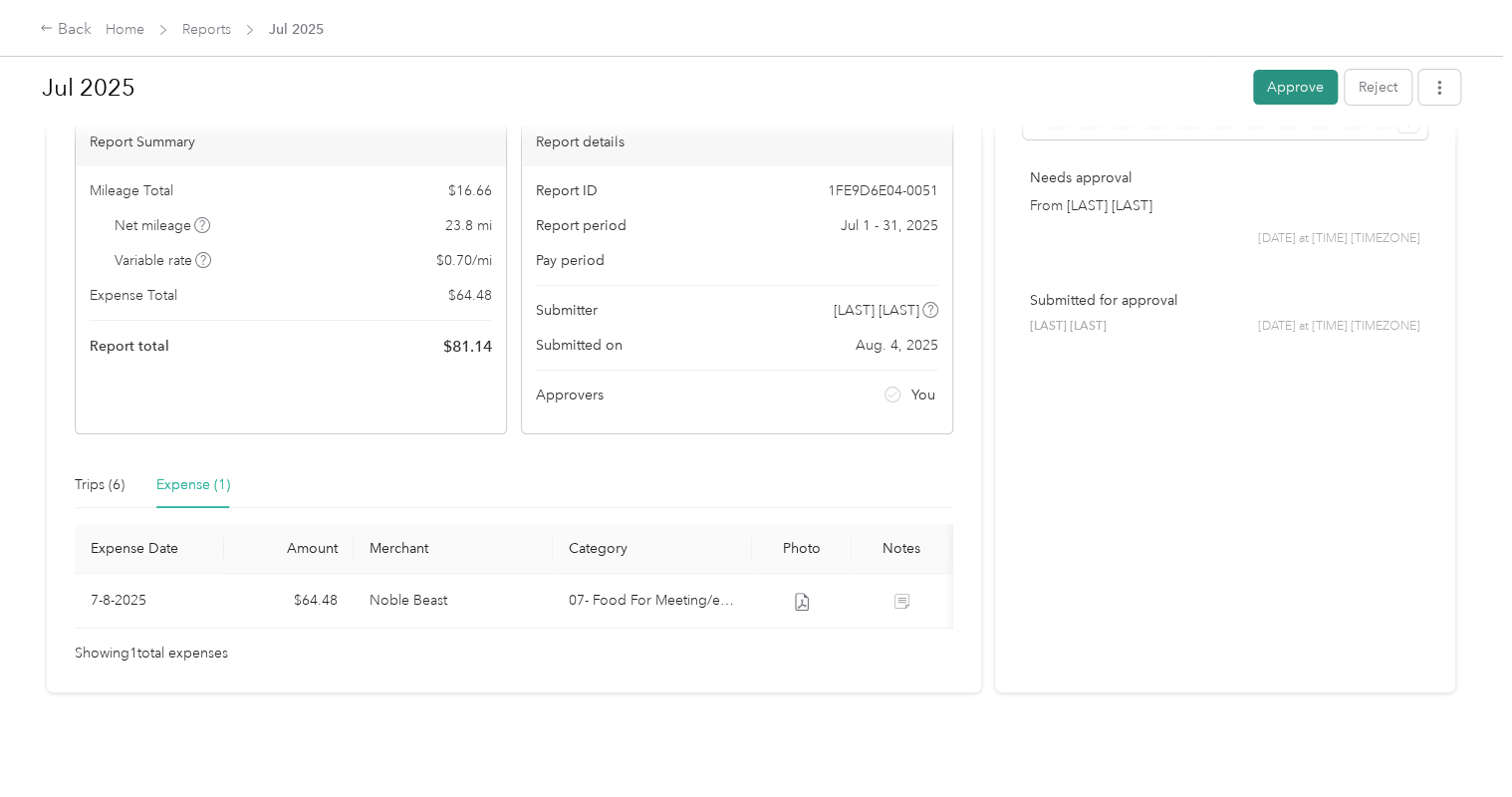 click on "Approve" at bounding box center [1295, 87] 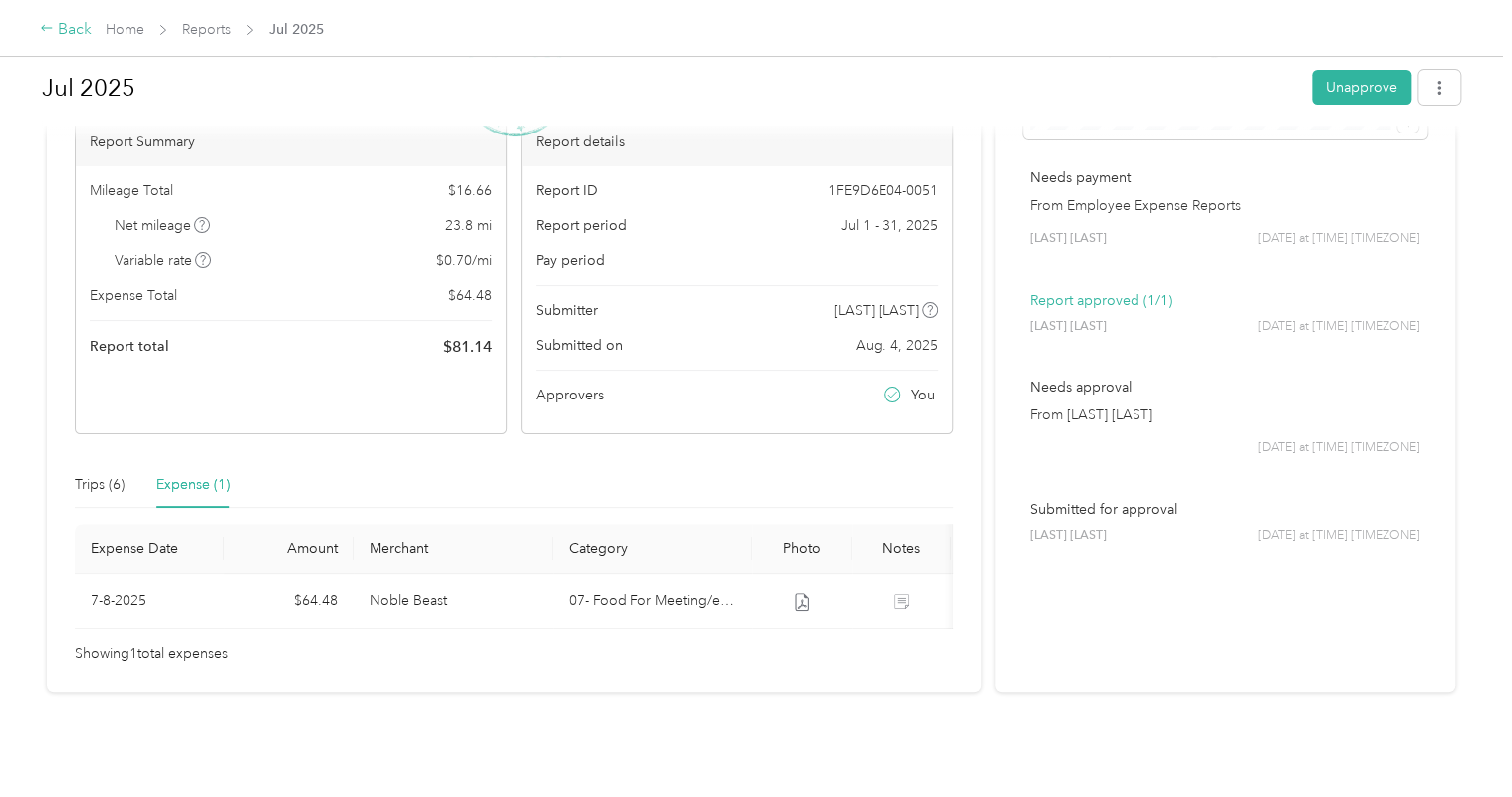 click on "Back" at bounding box center [66, 30] 